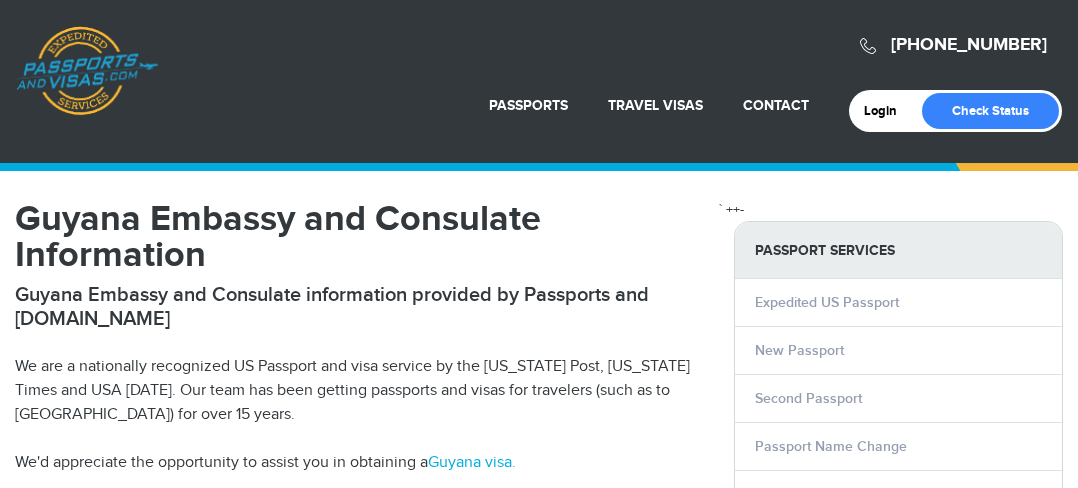 scroll, scrollTop: 0, scrollLeft: 0, axis: both 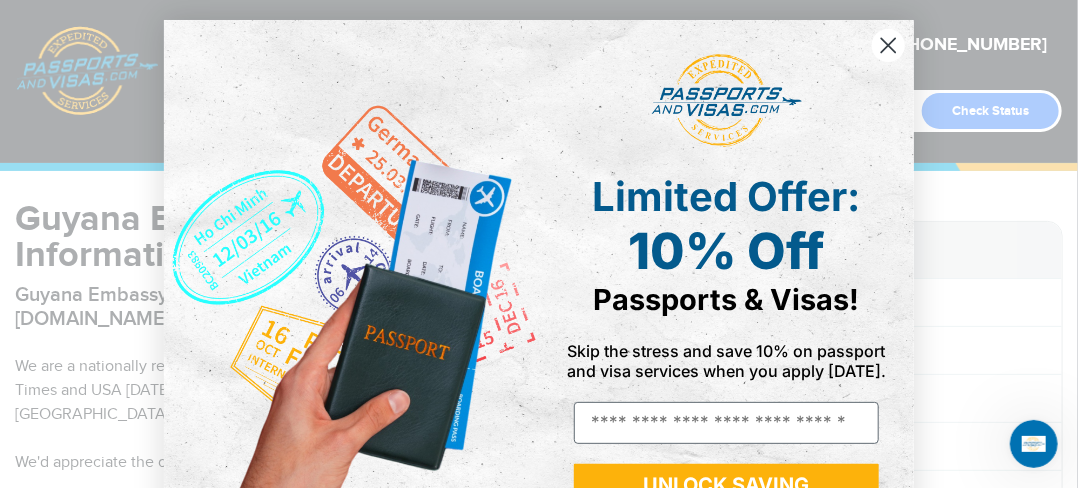 click 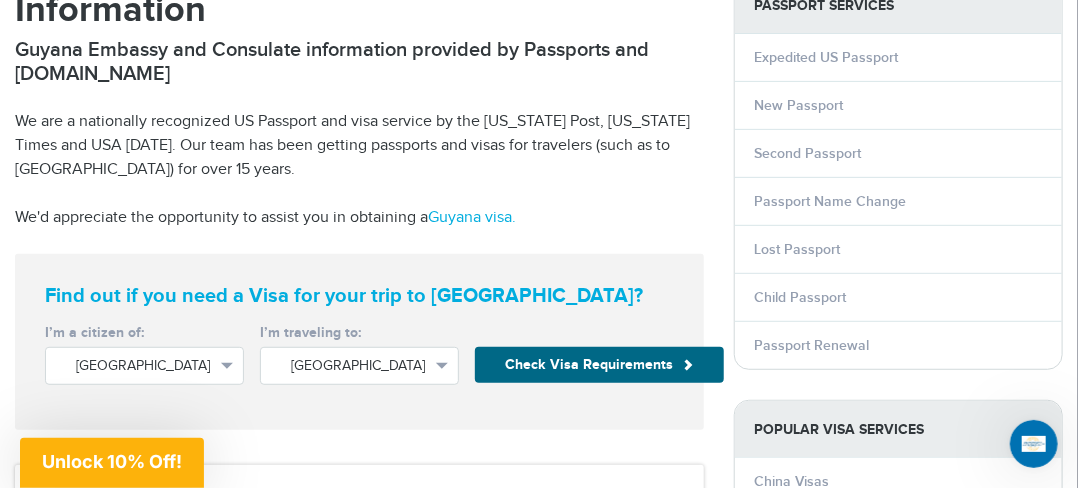 scroll, scrollTop: 253, scrollLeft: 0, axis: vertical 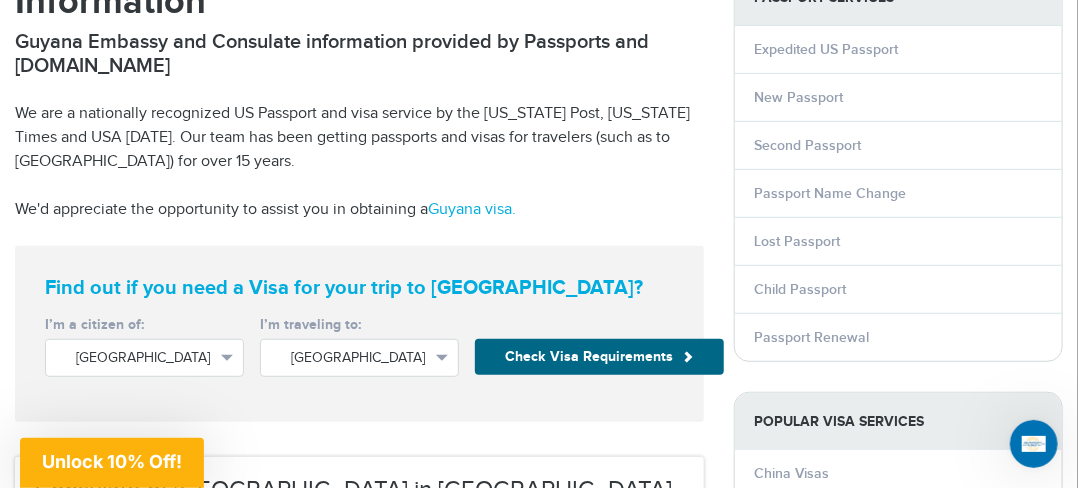 click on "Unlock 10% Off!" at bounding box center [112, 461] 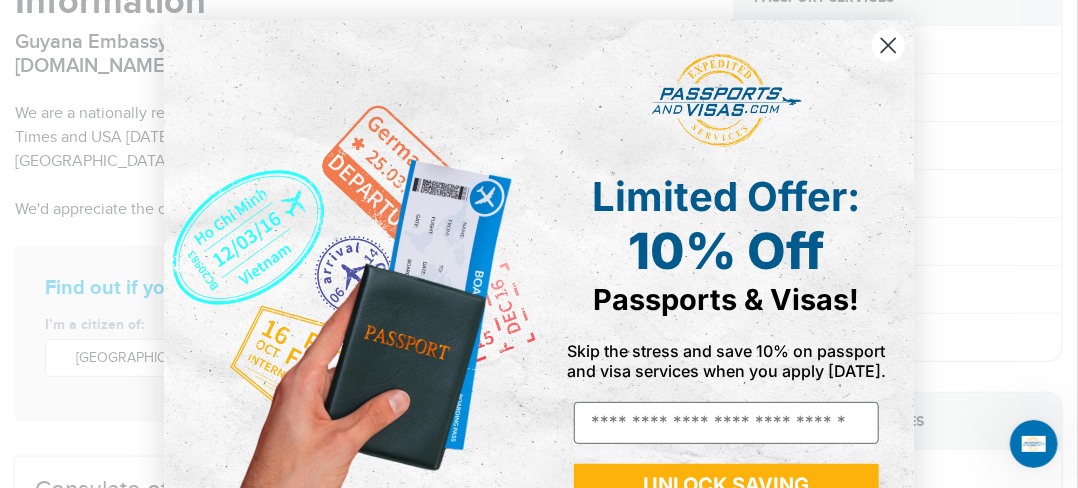 click 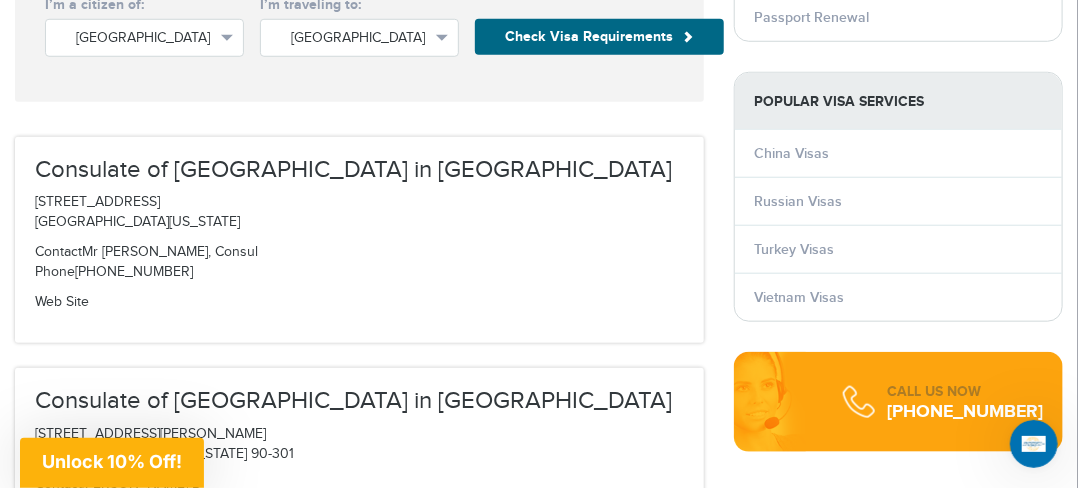 scroll, scrollTop: 613, scrollLeft: 0, axis: vertical 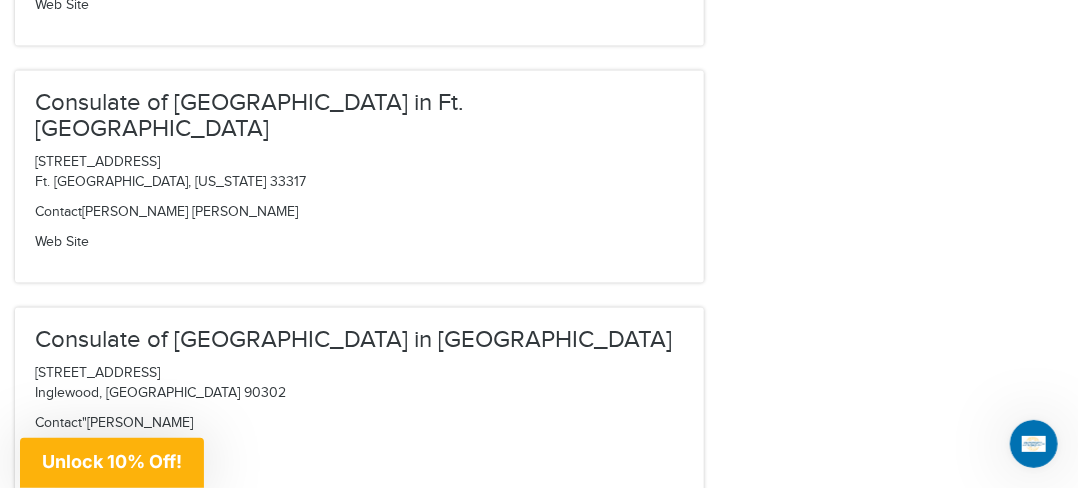 click on "1837 S. State Road 7
Ft. Lauderdale, Florida 33317" at bounding box center (359, 174) 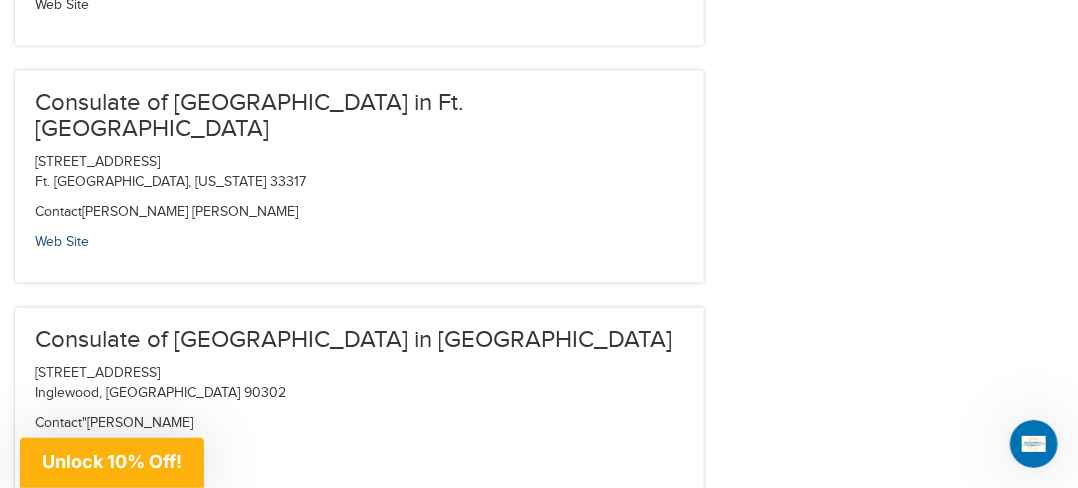 click on "Web Site" at bounding box center (62, 243) 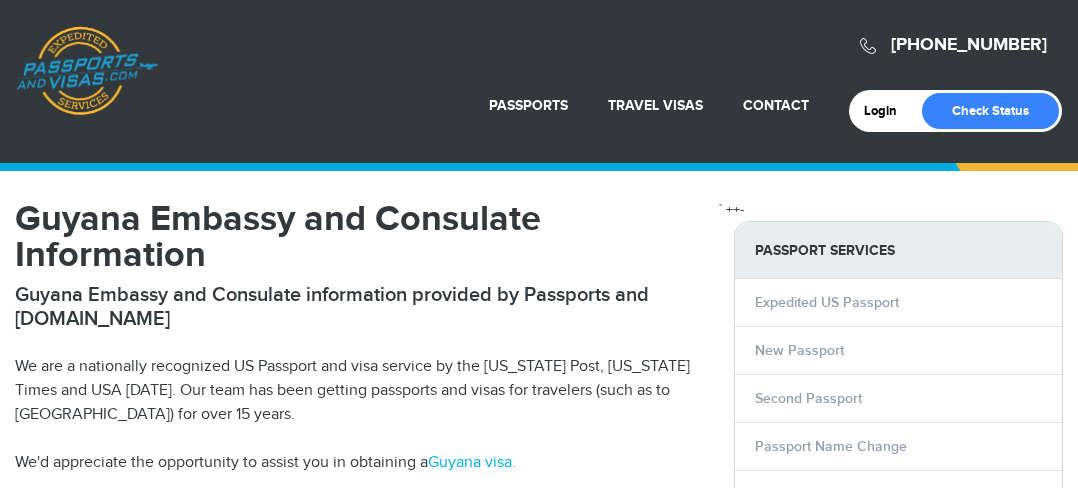scroll, scrollTop: 0, scrollLeft: 0, axis: both 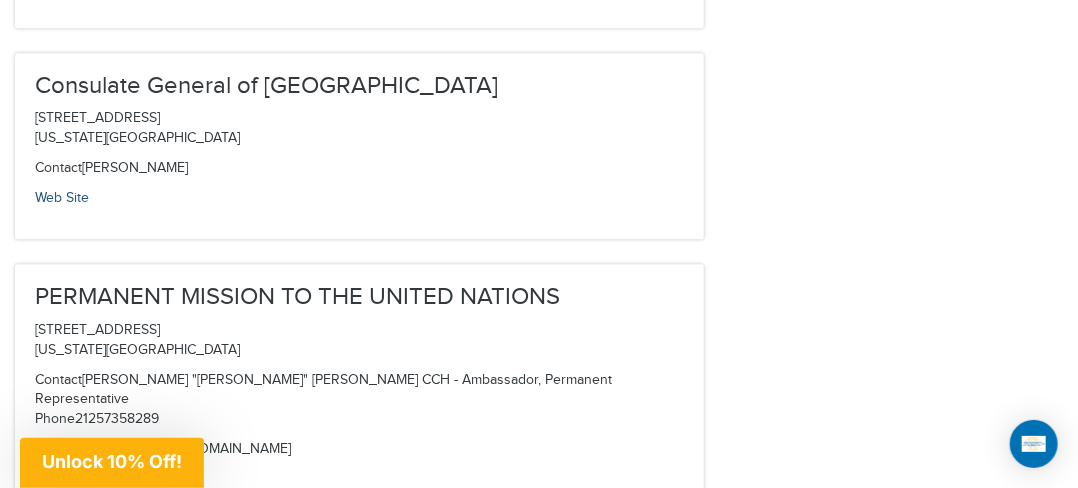click on "Web Site" at bounding box center [62, 198] 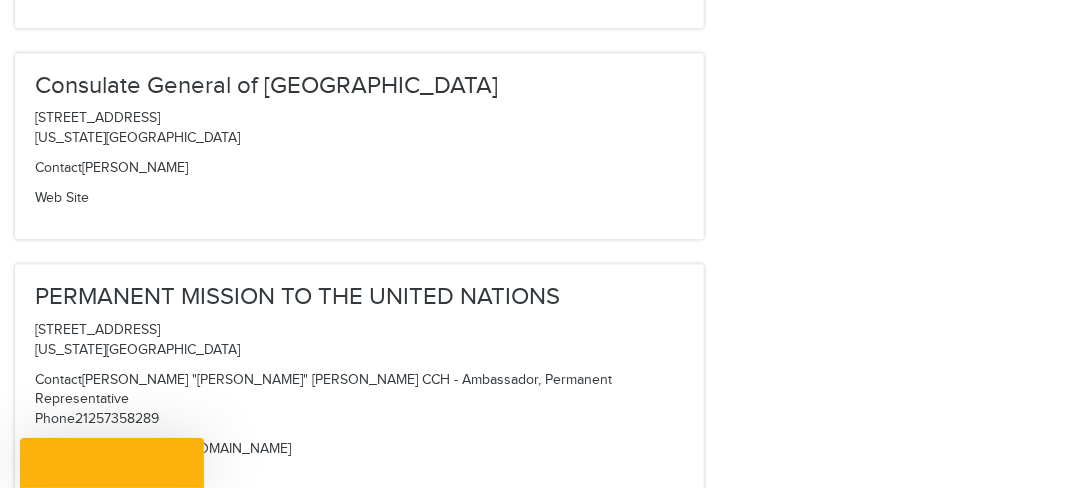 scroll, scrollTop: 1783, scrollLeft: 0, axis: vertical 